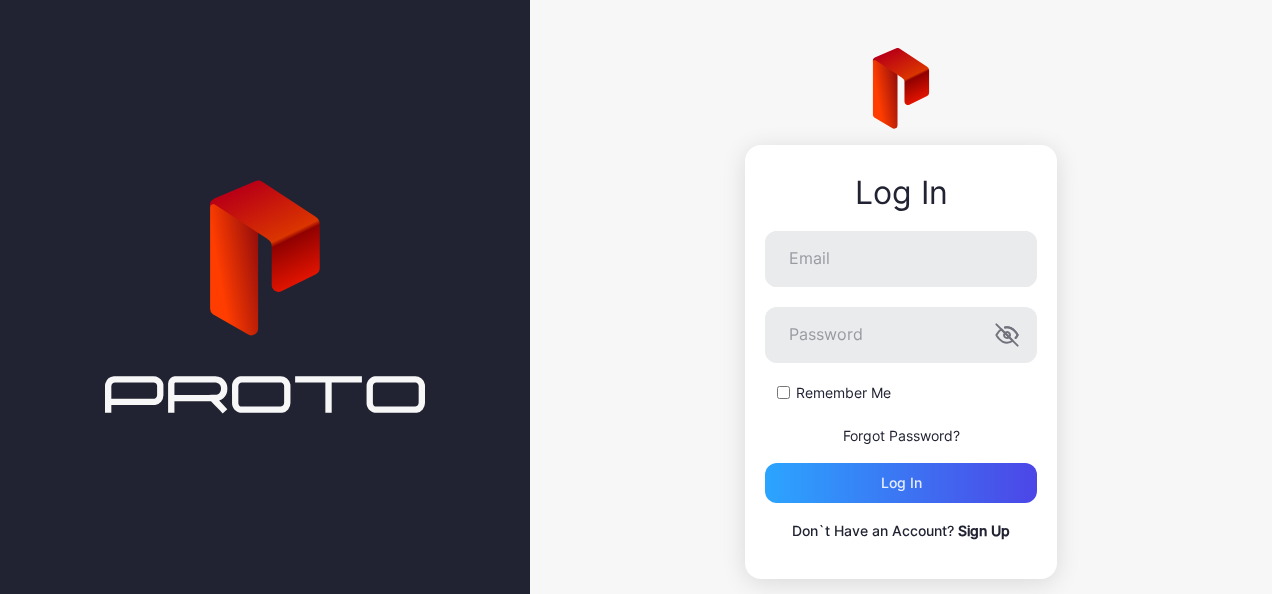 scroll, scrollTop: 0, scrollLeft: 0, axis: both 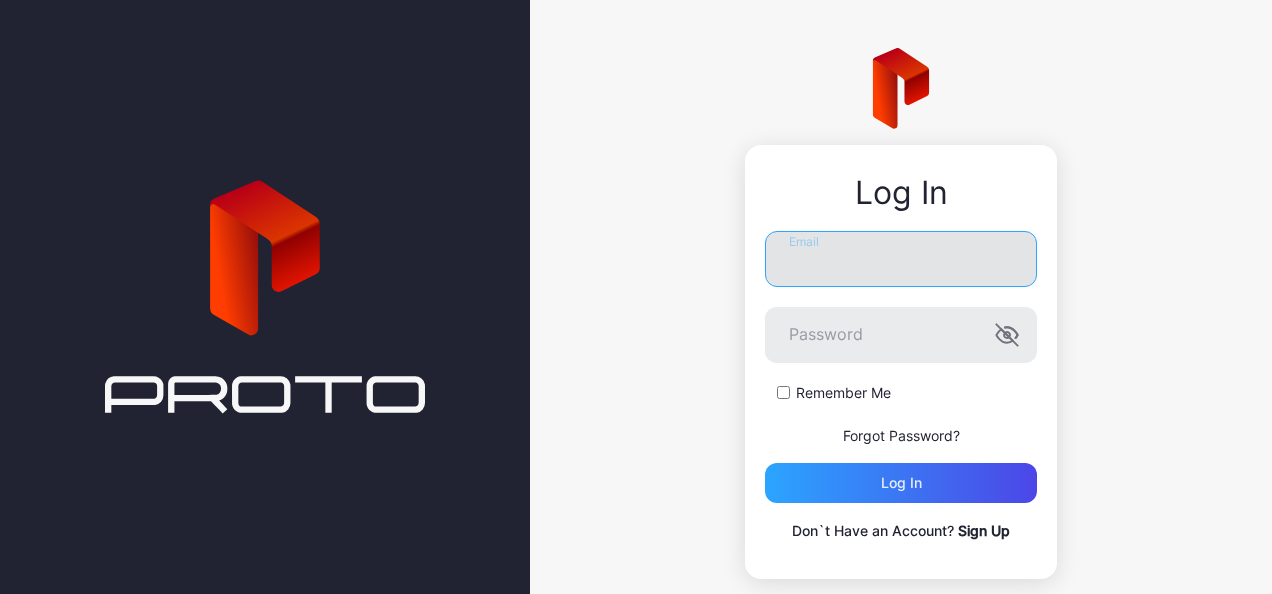 click on "Email" at bounding box center [901, 259] 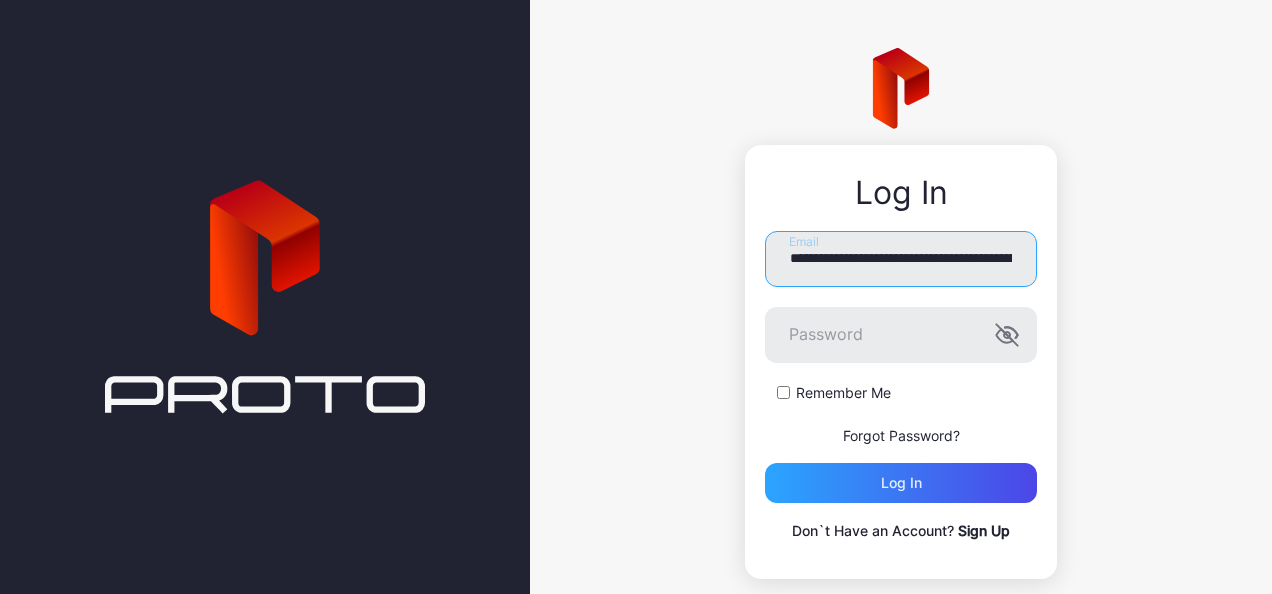 scroll, scrollTop: 0, scrollLeft: 146, axis: horizontal 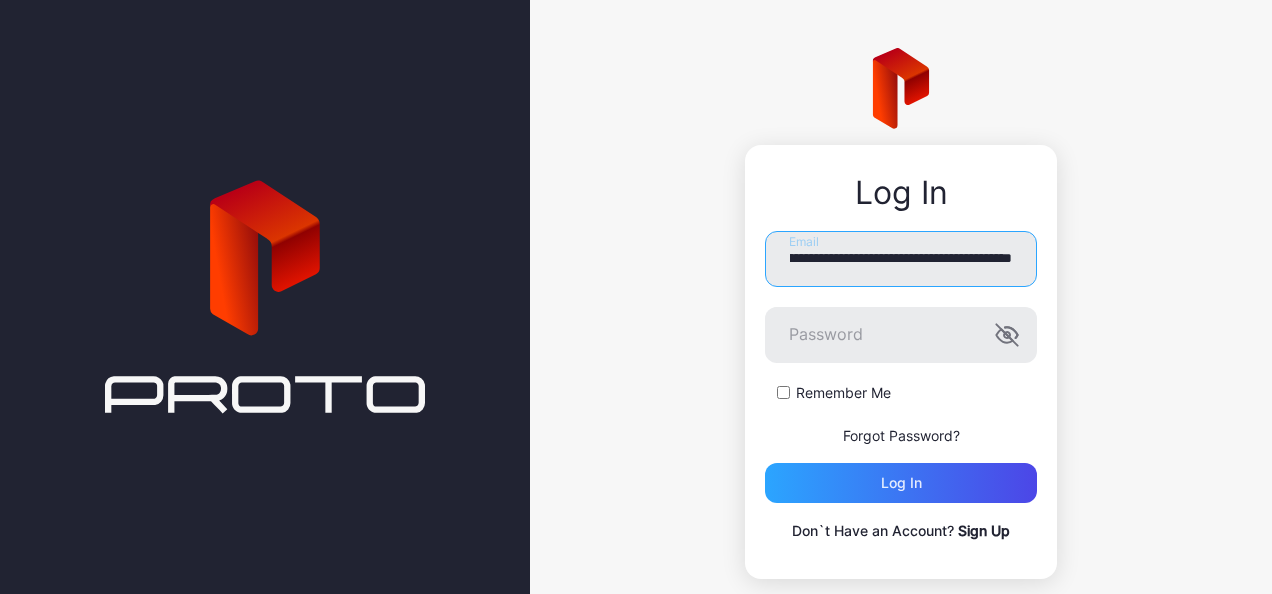 type on "**********" 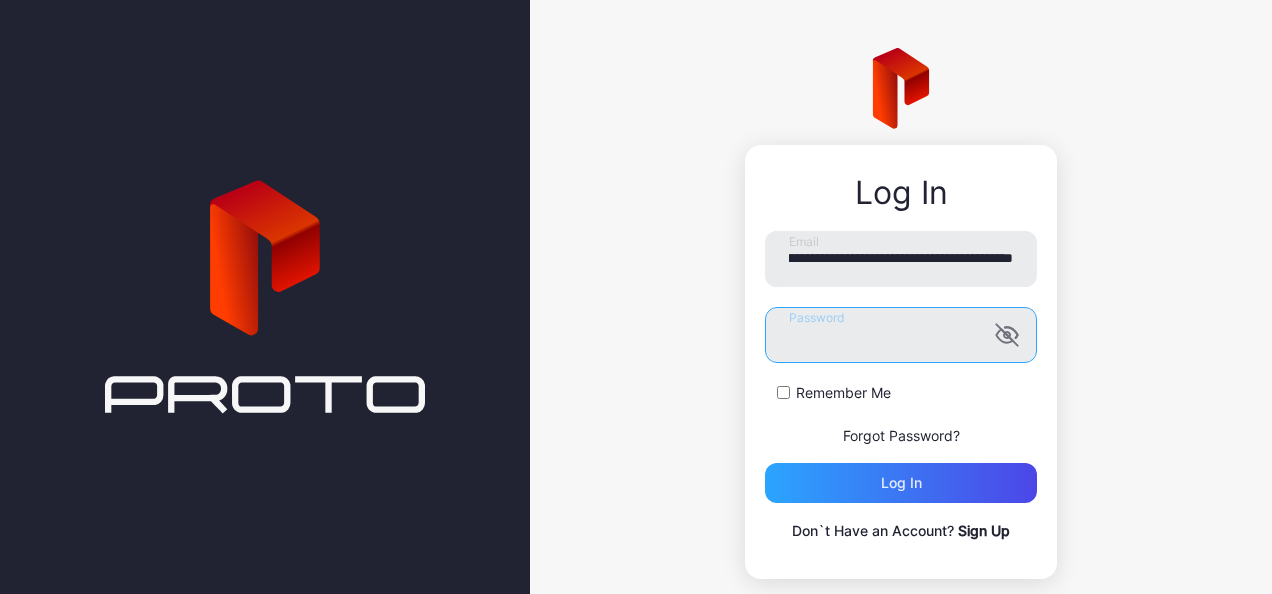 scroll, scrollTop: 0, scrollLeft: 0, axis: both 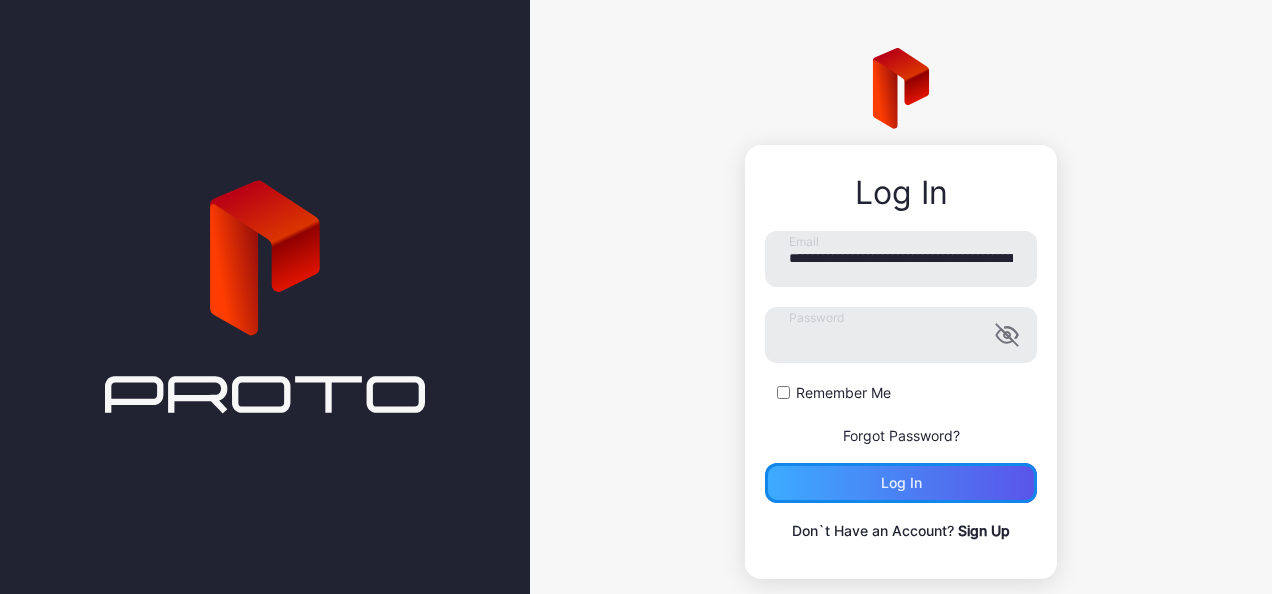 click on "Log in" at bounding box center [901, 483] 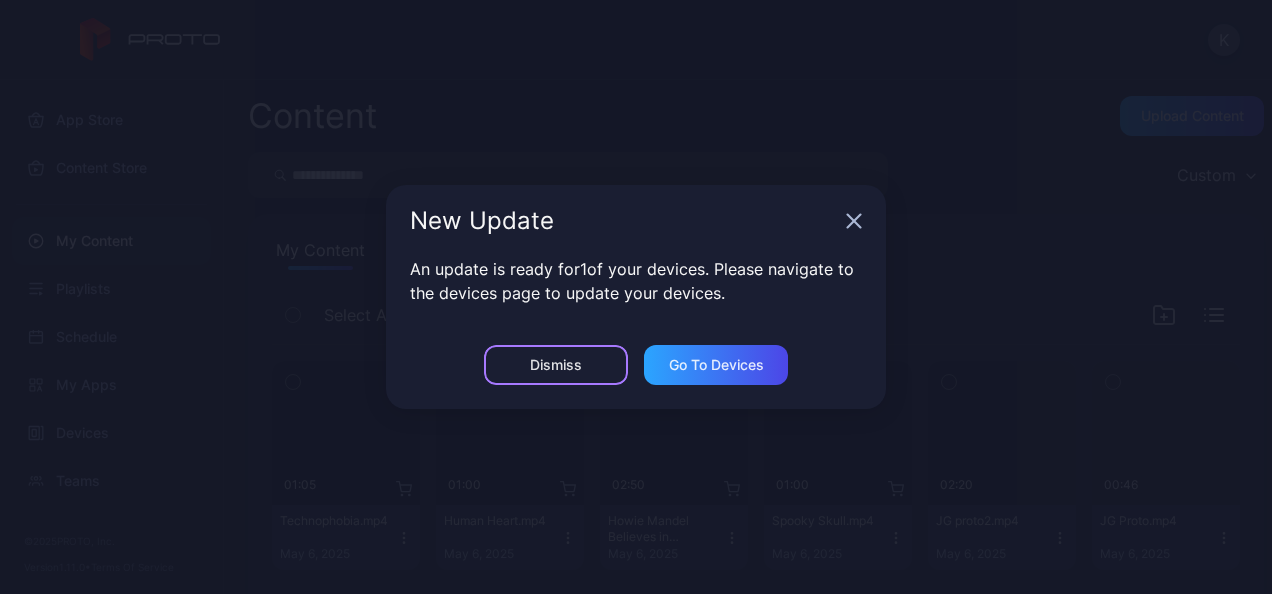 click on "Dismiss" at bounding box center (556, 365) 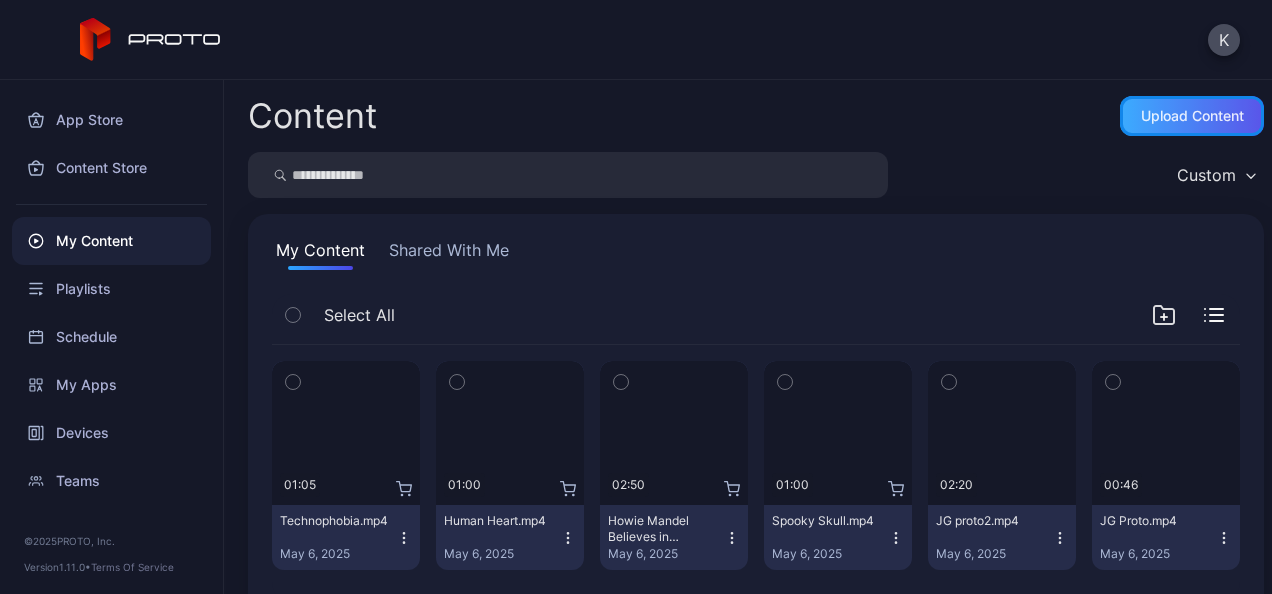 click on "Upload Content" at bounding box center [1192, 116] 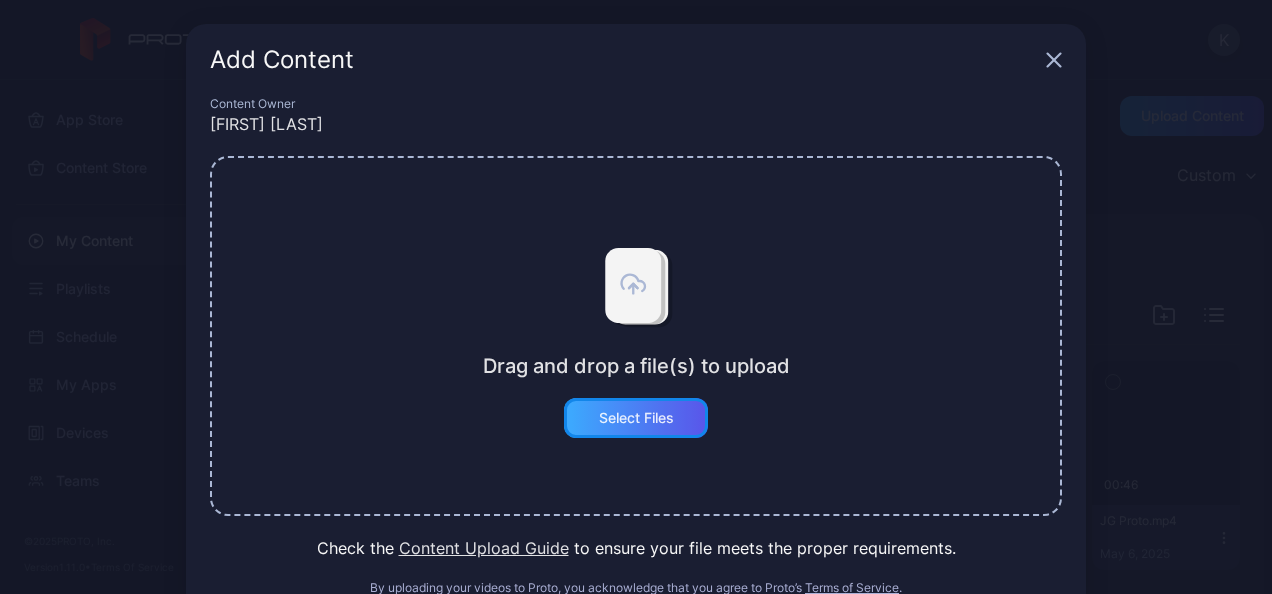 click on "Select Files" at bounding box center (636, 418) 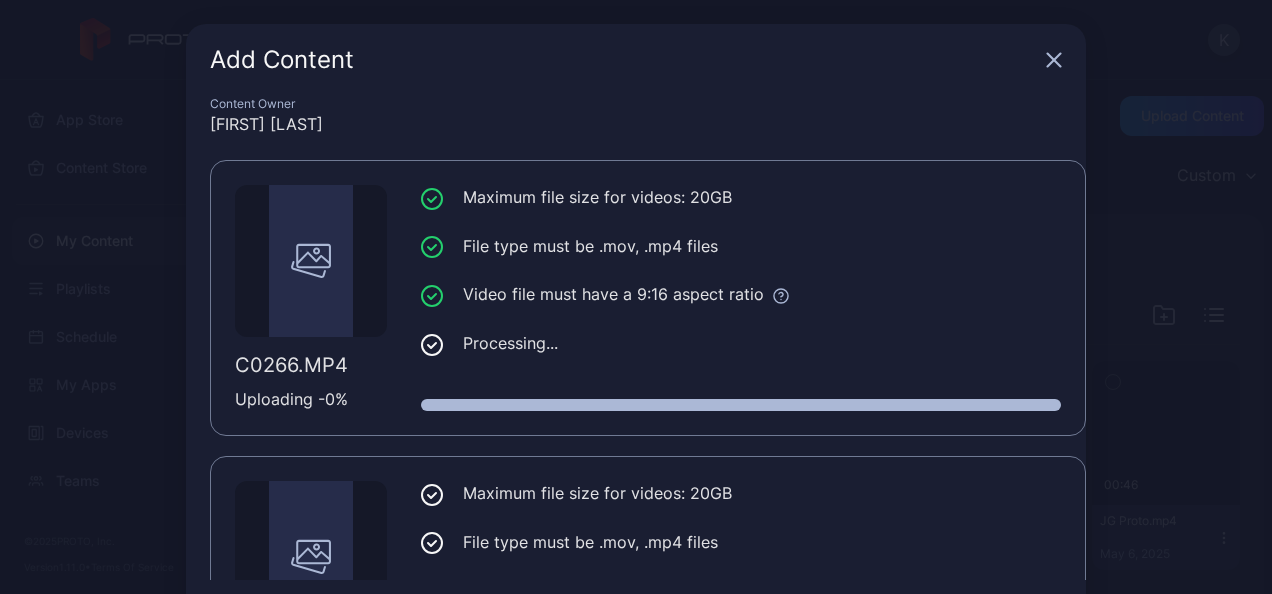 click on "Add Content Content Owner [FIRST] [LAST] C0266.MP4 Uploading -  0 % Maximum file size for videos: 20GB File type must be .mov, .mp4 files Video file must have a 9:16 aspect ratio Processing... C0267.MP4 Uploading -  0 % Maximum file size for videos: 20GB File type must be .mov, .mp4 files Video file must have a 9:16 aspect ratio Processing... C0268.MP4 Uploading -  0 % Maximum file size for videos: 20GB File type must be .mov, .mp4 files Video file must have a 9:16 aspect ratio Processing... C0269.MP4 Uploading -  0 % Maximum file size for videos: 20GB File type must be .mov, .mp4 files Video file must have a 9:16 aspect ratio Processing... C0270.MP4 Uploading -  0 % Maximum file size for videos: 20GB File type must be .mov, .mp4 files Video file must have a 9:16 aspect ratio Processing... C0271.MP4 Uploading -  0 % Maximum file size for videos: 20GB File type must be .mov, .mp4 files Video file must have a 9:16 aspect ratio Processing... C0272.MP4 Uploading -  0 % Maximum file size for videos: 20GB C0273.MP4" at bounding box center (636, 366) 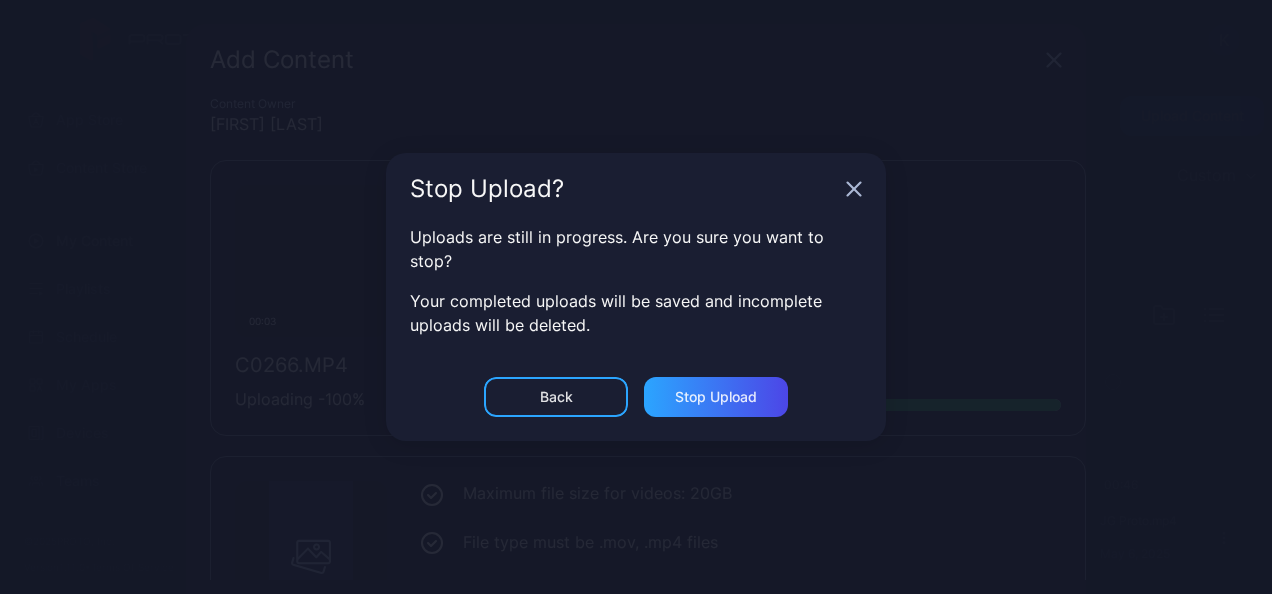 click at bounding box center [1054, 60] 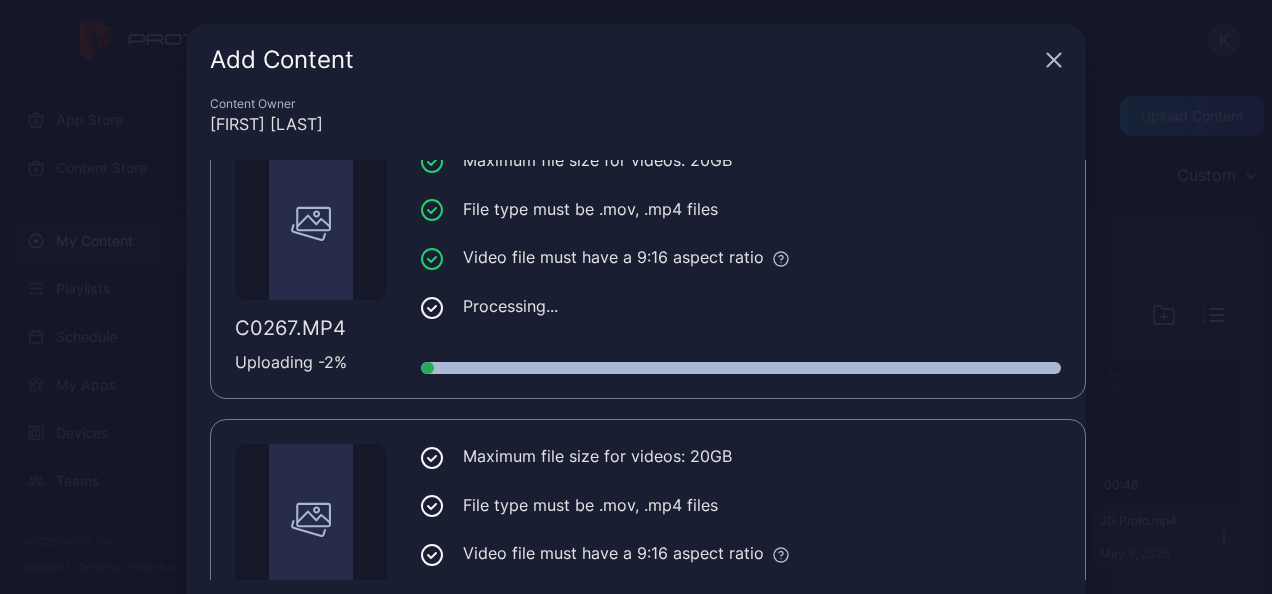 scroll, scrollTop: 321, scrollLeft: 0, axis: vertical 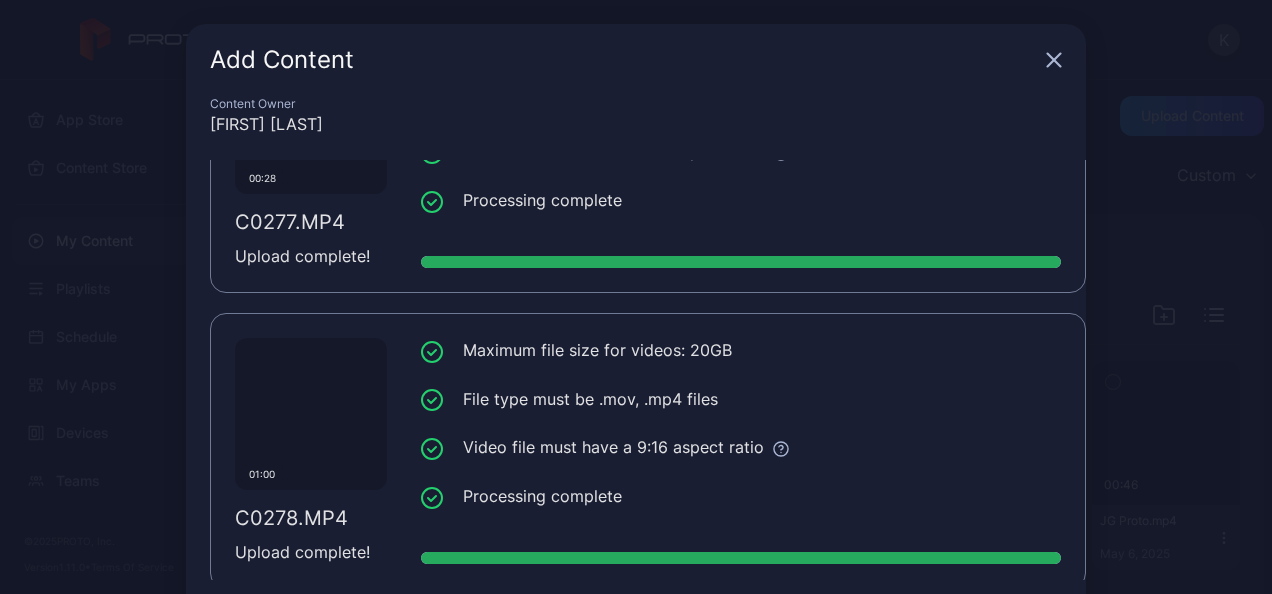 click at bounding box center (1054, 60) 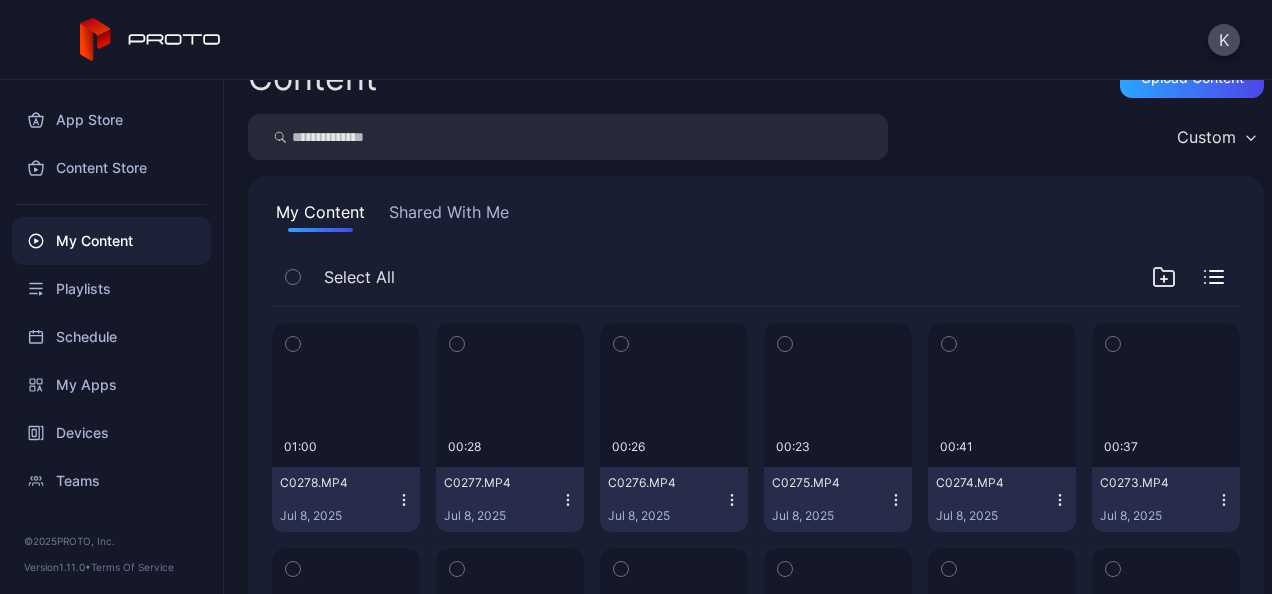 scroll, scrollTop: 0, scrollLeft: 0, axis: both 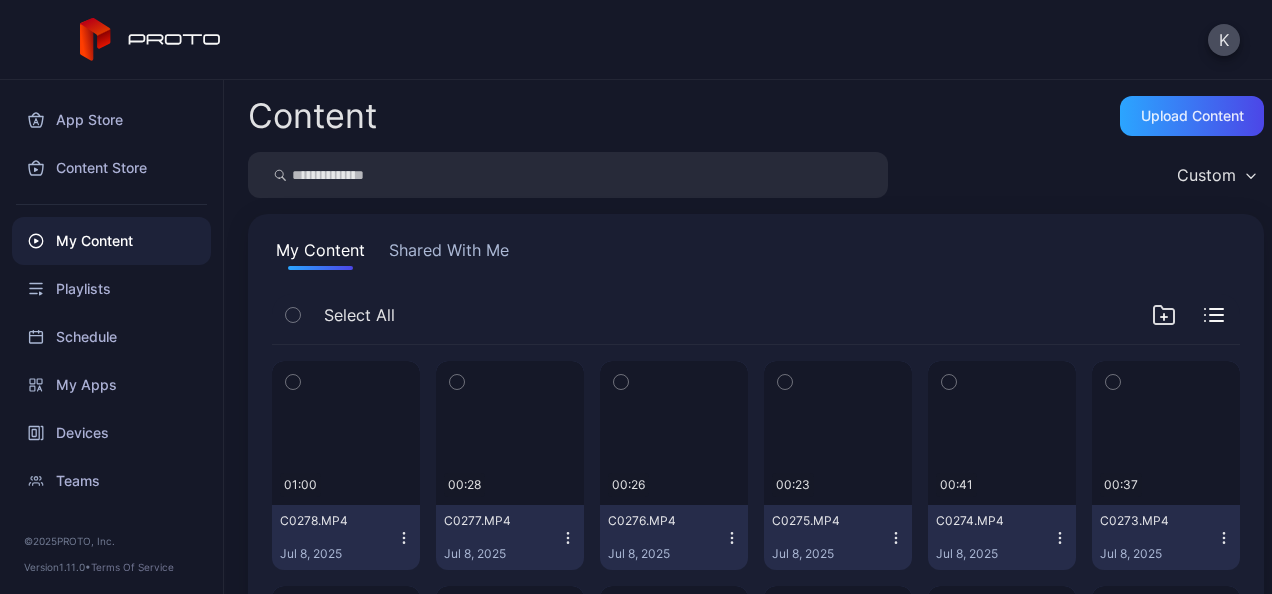 click on "My Content" at bounding box center [111, 241] 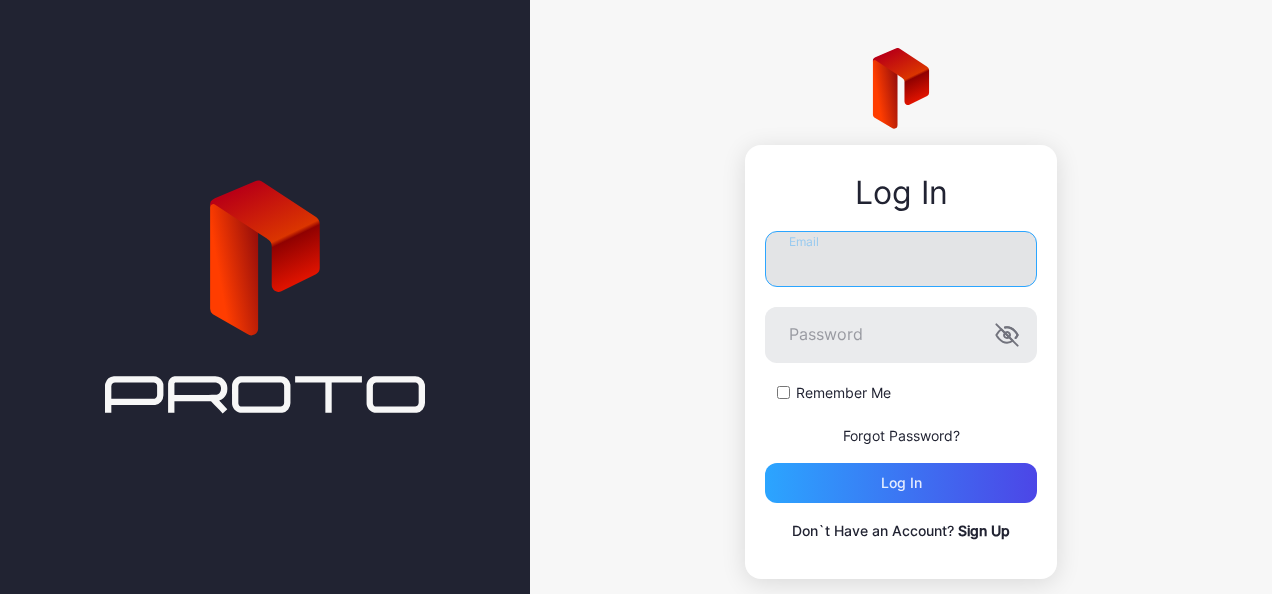 click on "Email" at bounding box center (901, 259) 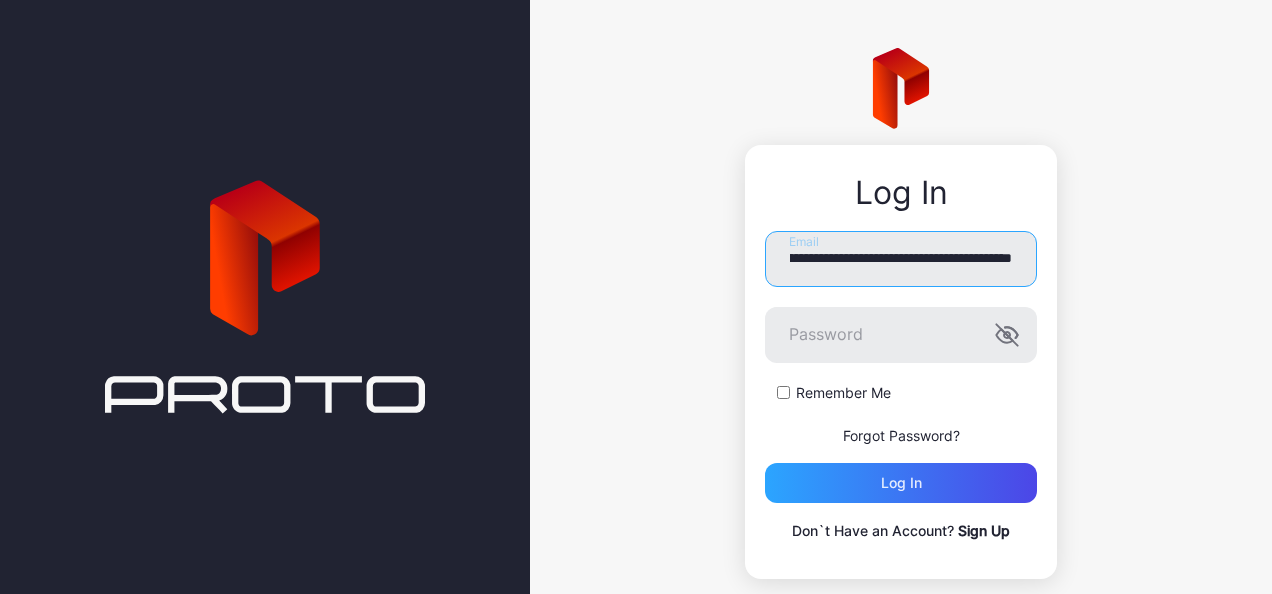 scroll, scrollTop: 0, scrollLeft: 146, axis: horizontal 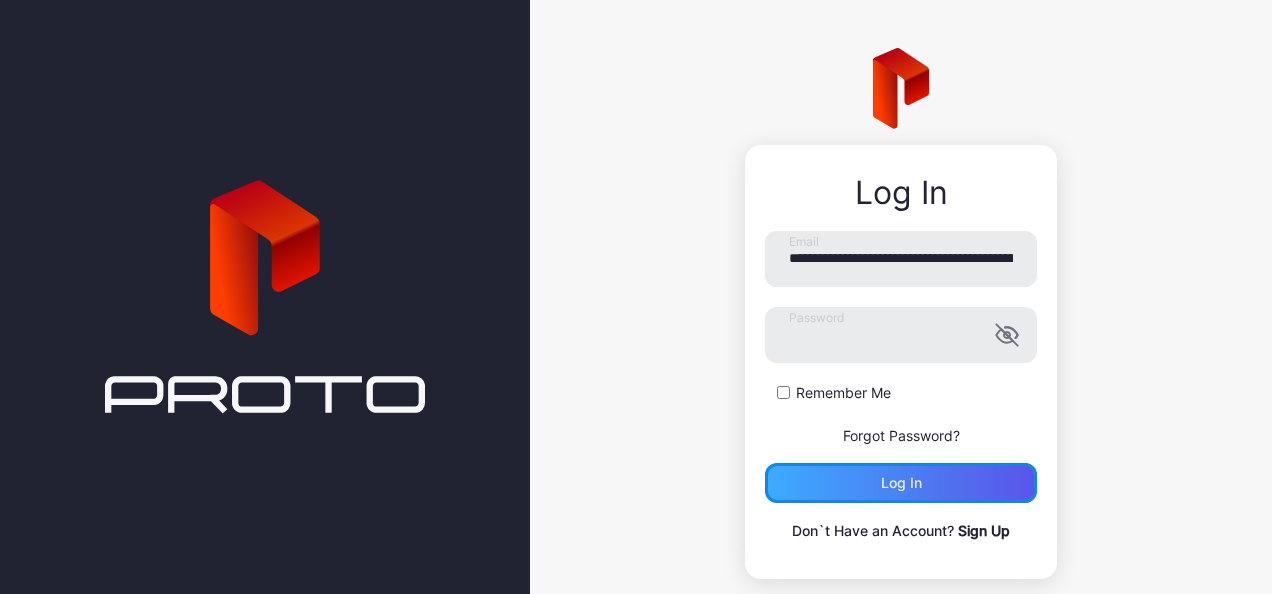 click on "Log in" at bounding box center [901, 483] 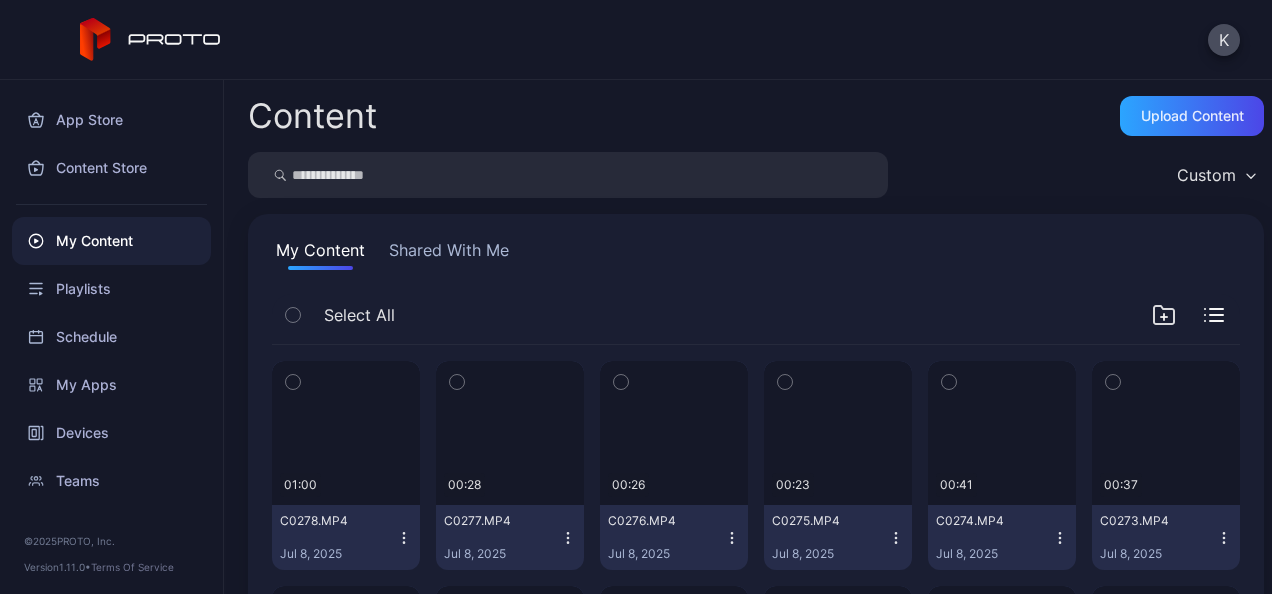 click on "My Content Shared With Me Select All Preview 01:00 C0278.MP4 [DATE] Preview 00:28 C0277.MP4 [DATE] Preview 00:26 C0276.MP4 [DATE] Preview 00:23 C0275.MP4 [DATE] Preview 00:41 C0274.MP4 [DATE] Preview 00:37 C0273.MP4 [DATE] Preview 00:53 C0272.MP4 [DATE] Preview 00:47 C0271.MP4 [DATE] Preview 00:40 C0270.MP4 [DATE] Preview 01:41 C0269.MP4 [DATE] Preview 01:13 C0268.MP4 [DATE] Preview 06:03 C0267.MP4 [DATE] Preview 00:03 C0266.MP4 [DATE] Preview 01:05 Technophobia.mp4 [DATE] Preview 01:00 Human Heart.mp4 [DATE] Preview 02:50 Howie Mandel Believes in Proto.mp4 [DATE] Preview 01:00 Spooky Skull.mp4 [DATE] Preview 02:20 JG proto2.mp4 [DATE] Preview 00:46 JG Proto.mp4 [DATE]" at bounding box center [756, 749] 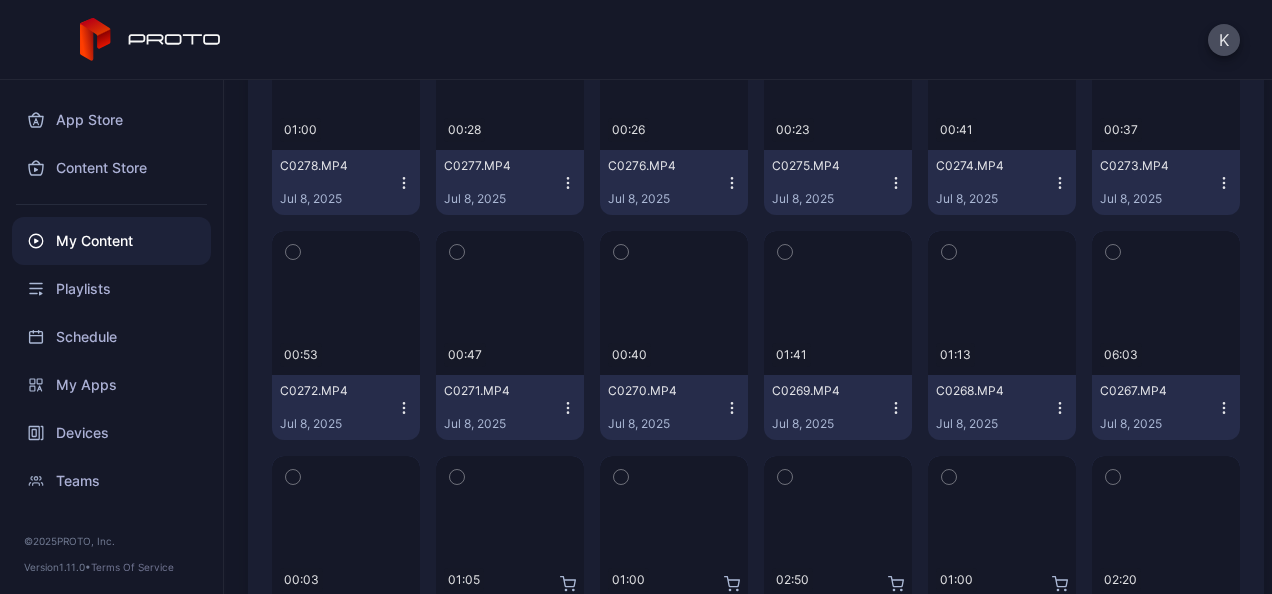 scroll, scrollTop: 285, scrollLeft: 0, axis: vertical 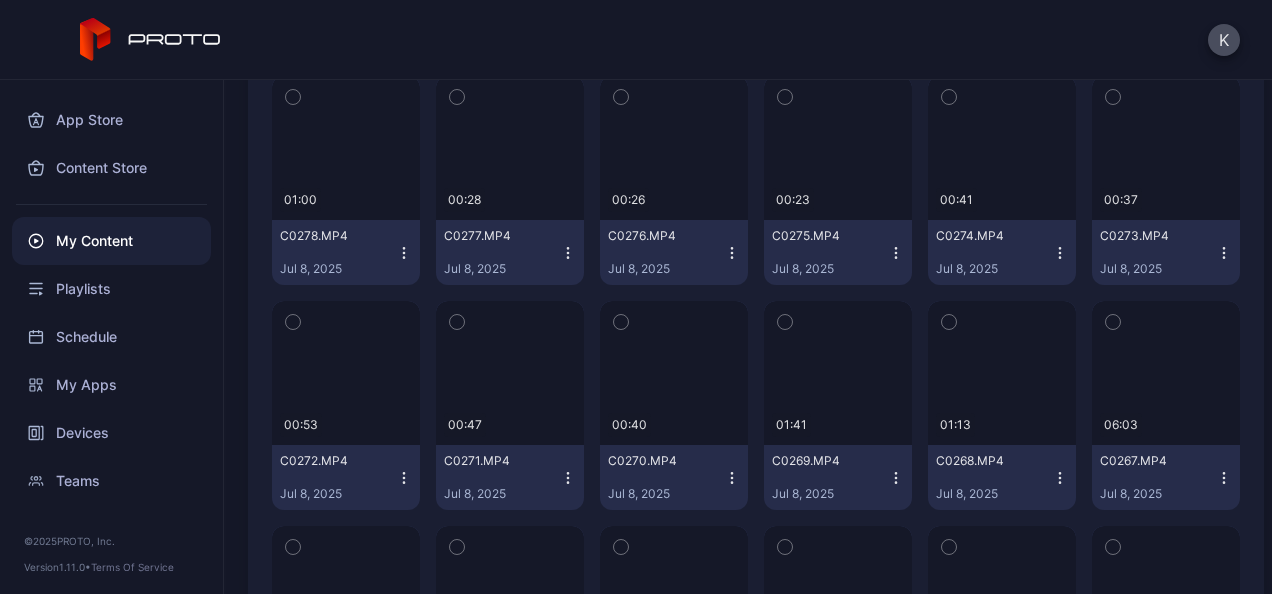 click on "C0273.MP4 [DATE]" at bounding box center (1166, 252) 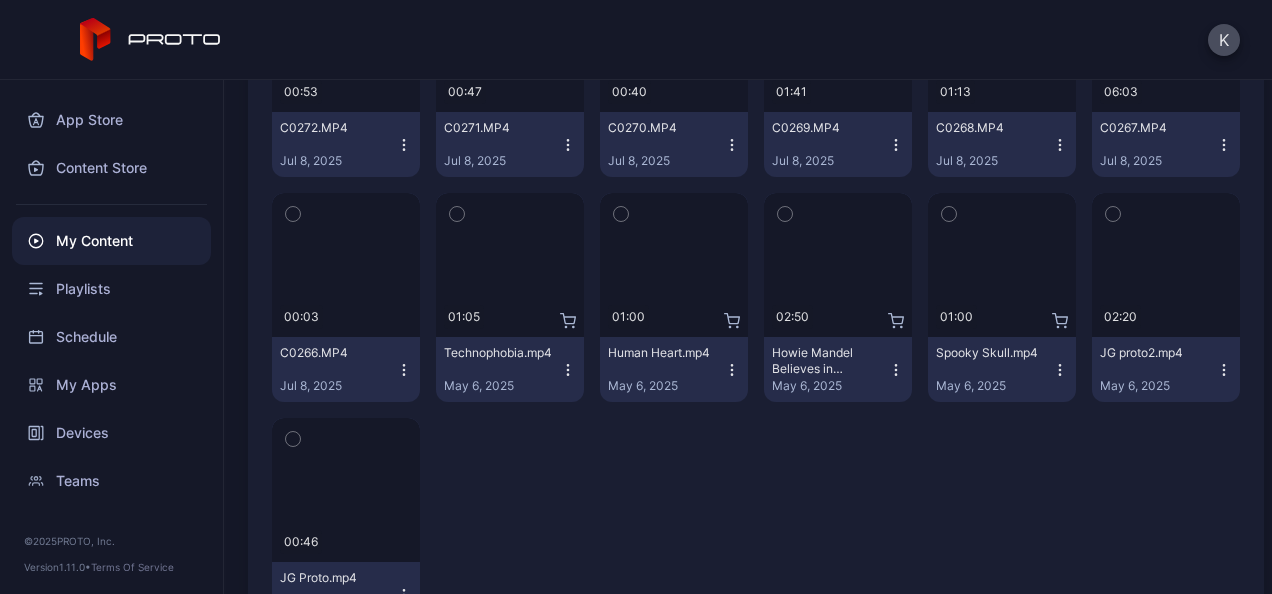 scroll, scrollTop: 620, scrollLeft: 0, axis: vertical 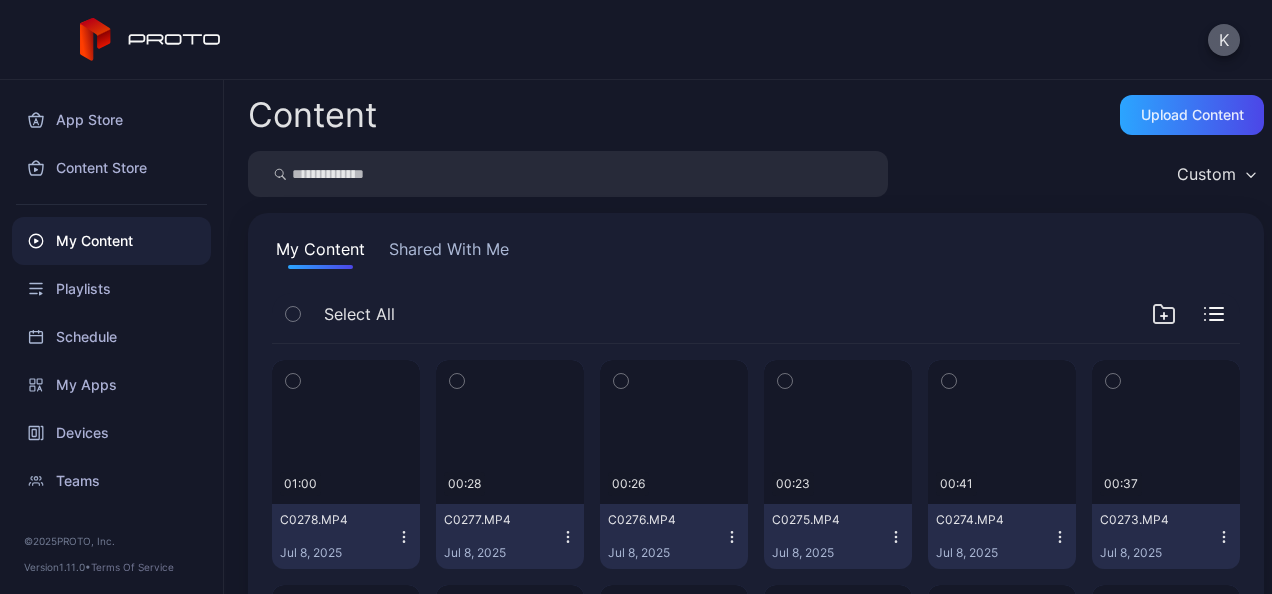 click on "K" at bounding box center [1224, 40] 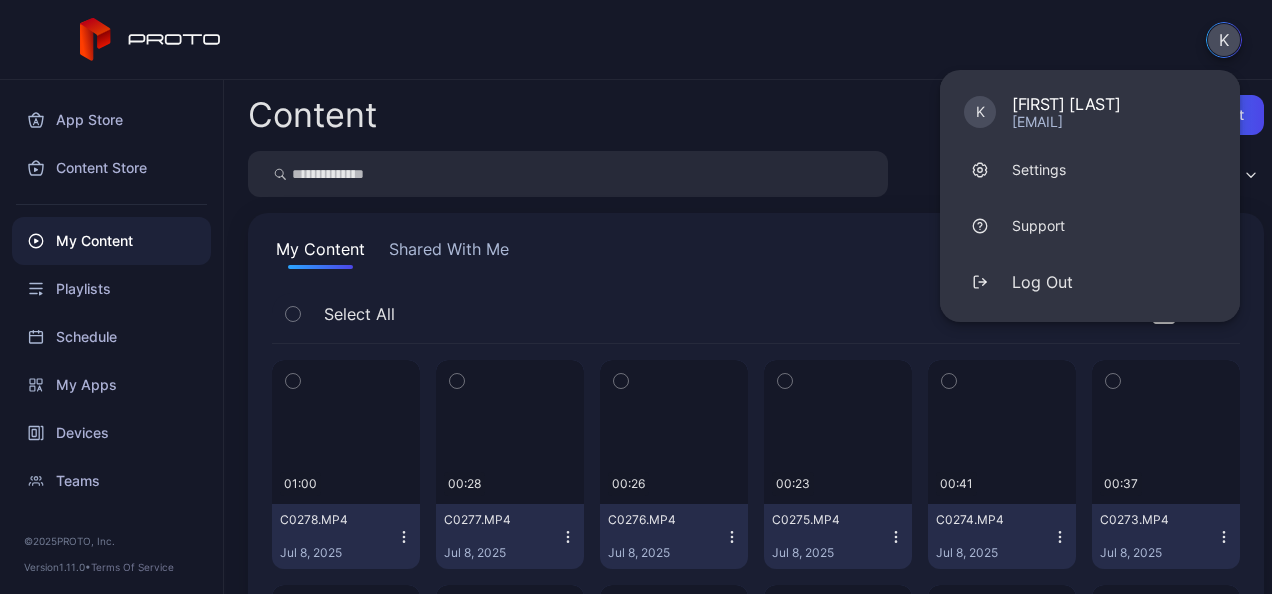 click on "K K [FIRST] [LAST] [EMAIL] Settings Support Log Out" at bounding box center (636, 40) 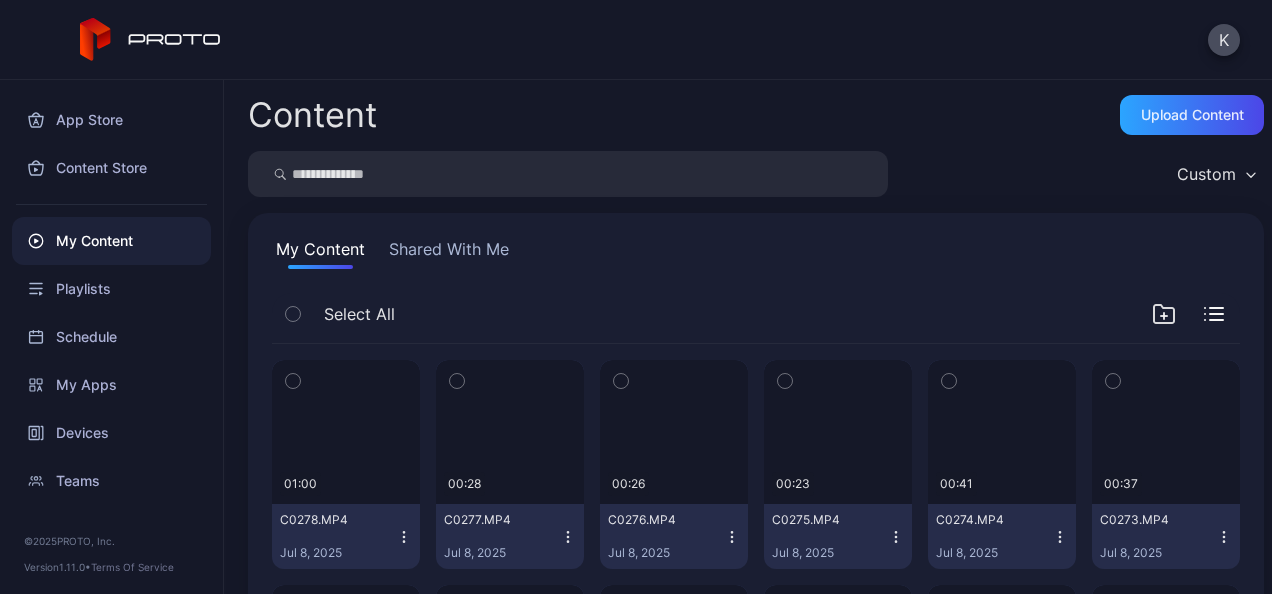 click at bounding box center [1251, 175] 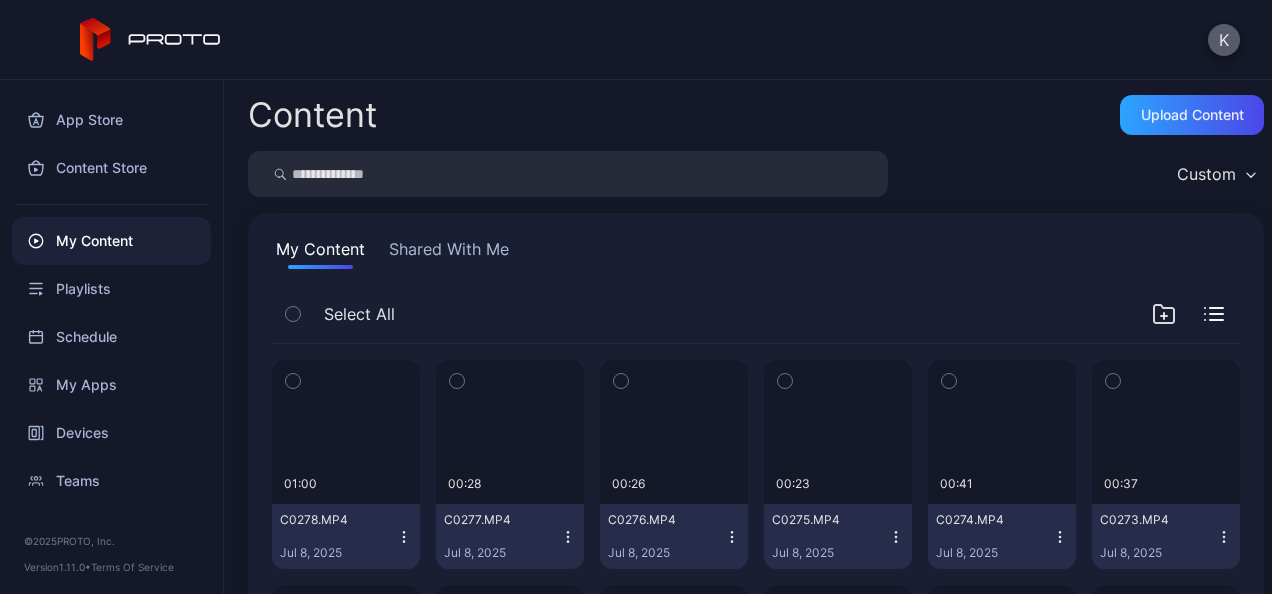 click on "K" at bounding box center (1224, 40) 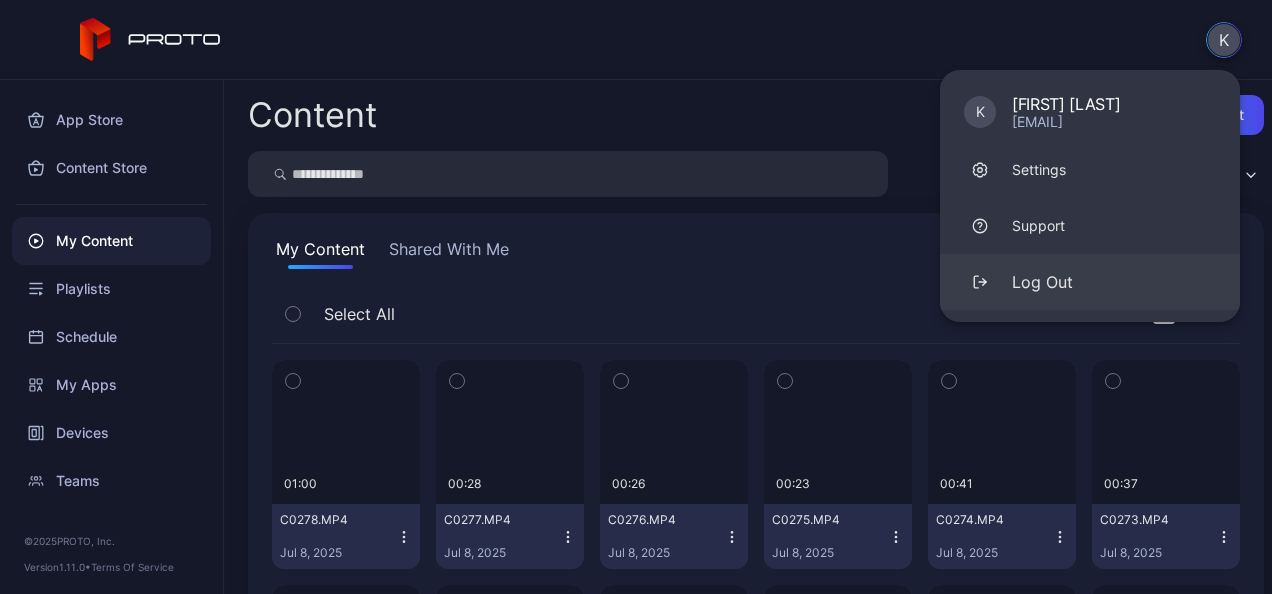 click on "Log Out" at bounding box center [1042, 282] 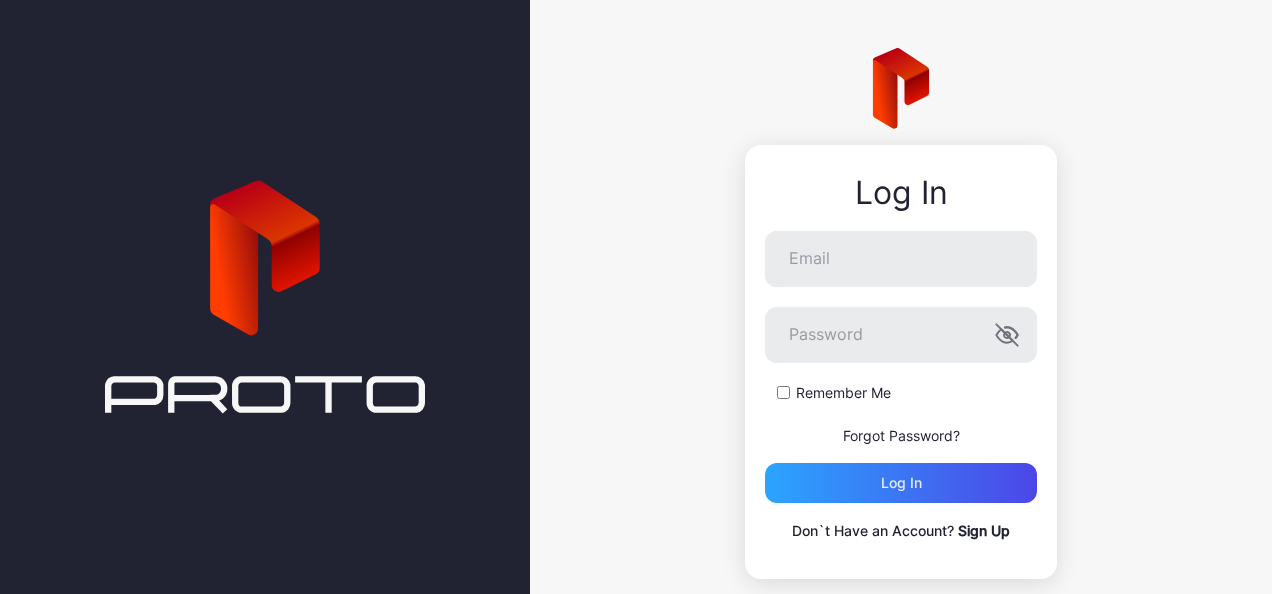 click on "Log In Email Password Remember Me Forgot Password? Log in Don`t Have an Account?   Sign Up" at bounding box center [901, 313] 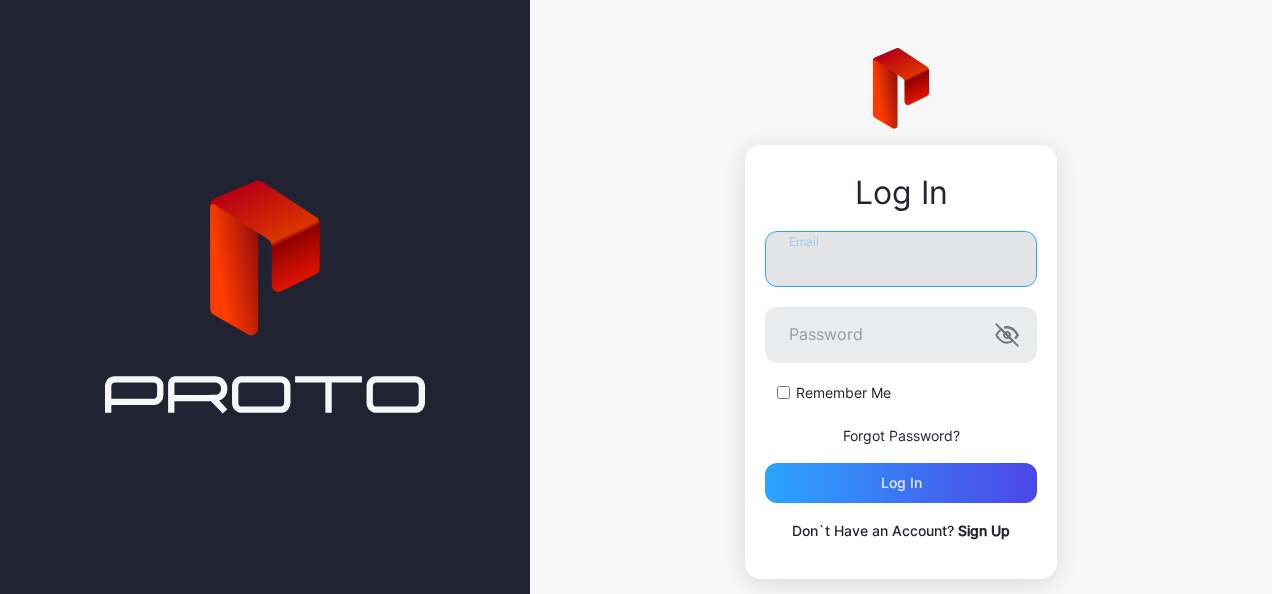 click on "Email" at bounding box center (901, 259) 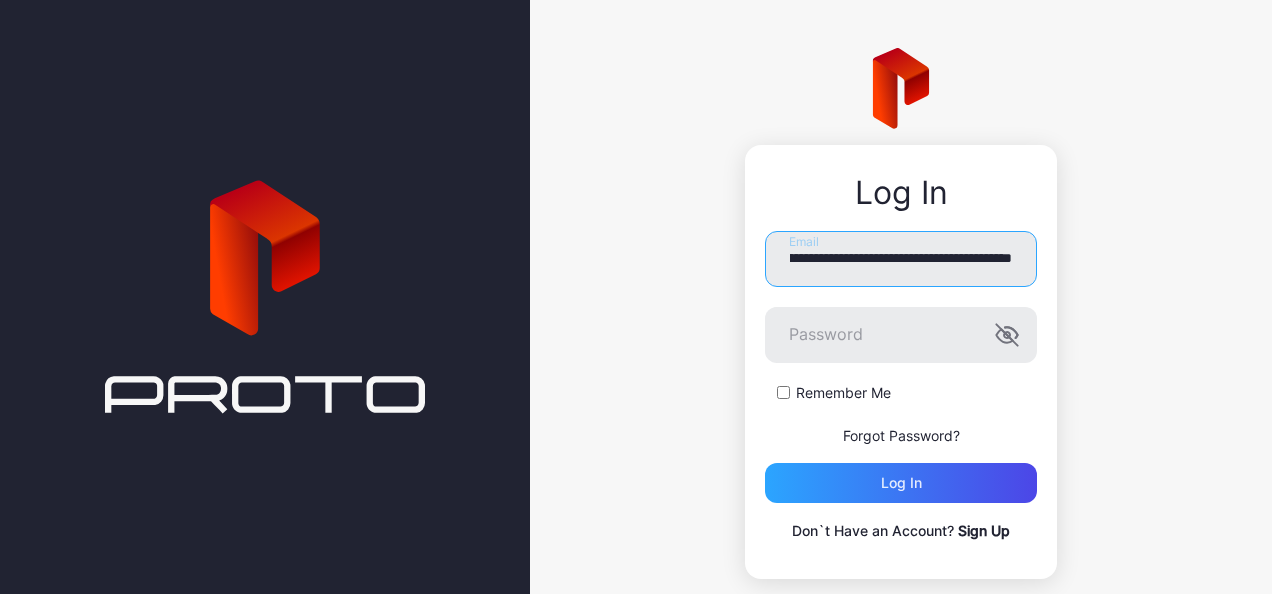 scroll, scrollTop: 0, scrollLeft: 146, axis: horizontal 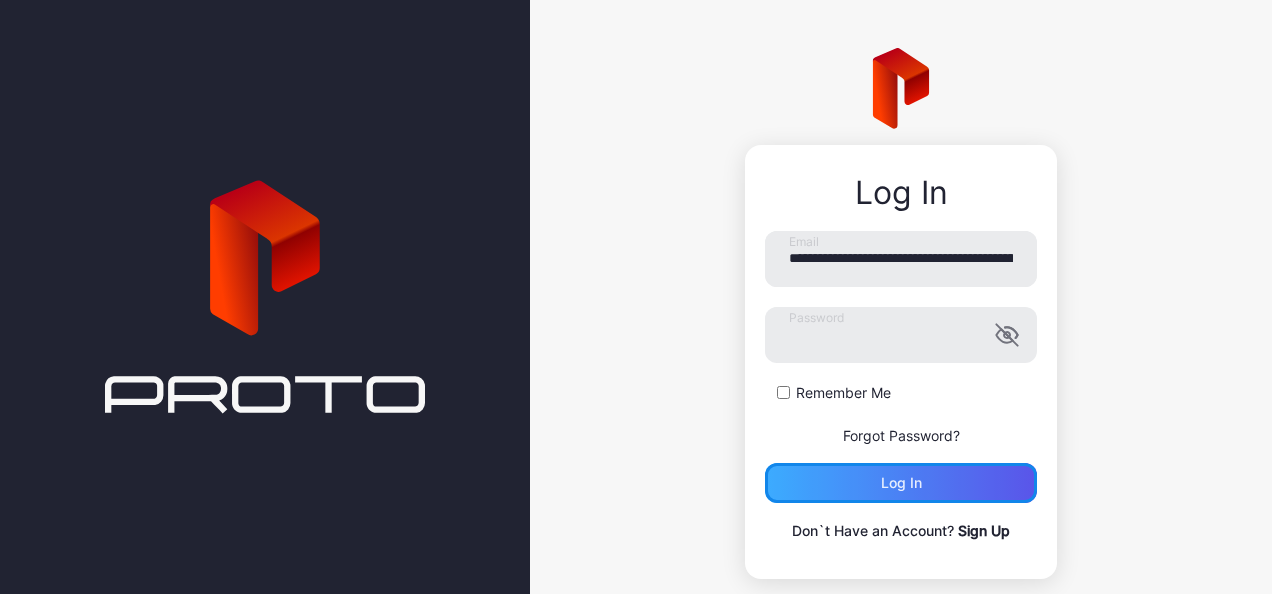 click on "Log in" at bounding box center (901, 483) 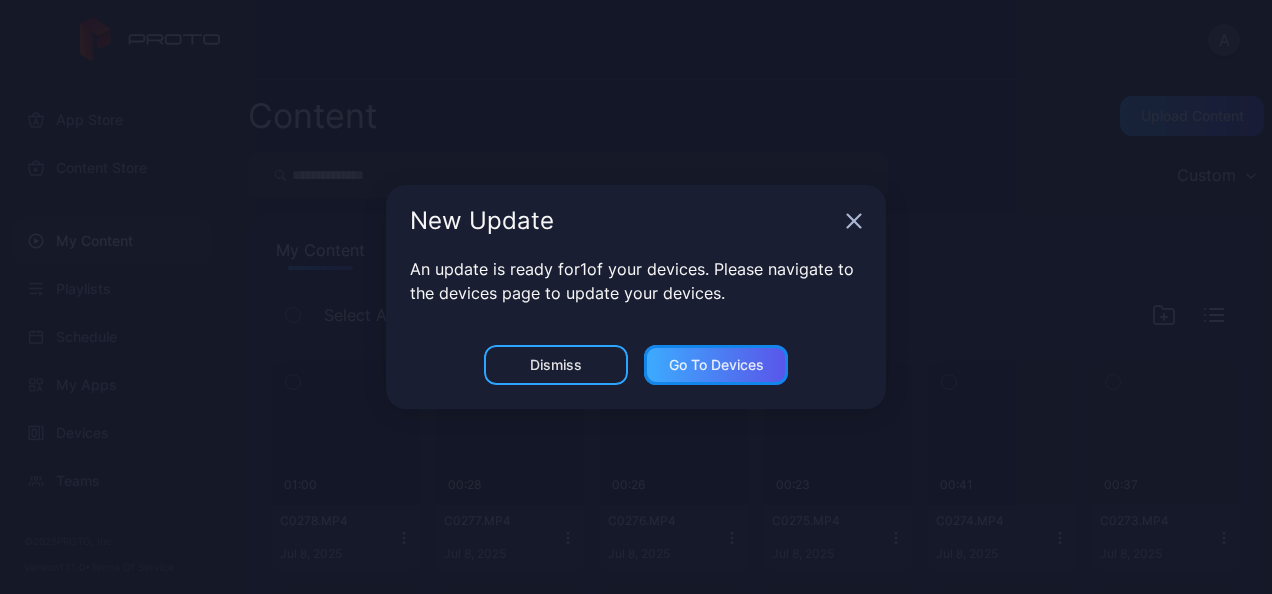 click on "Go to devices" at bounding box center [556, 365] 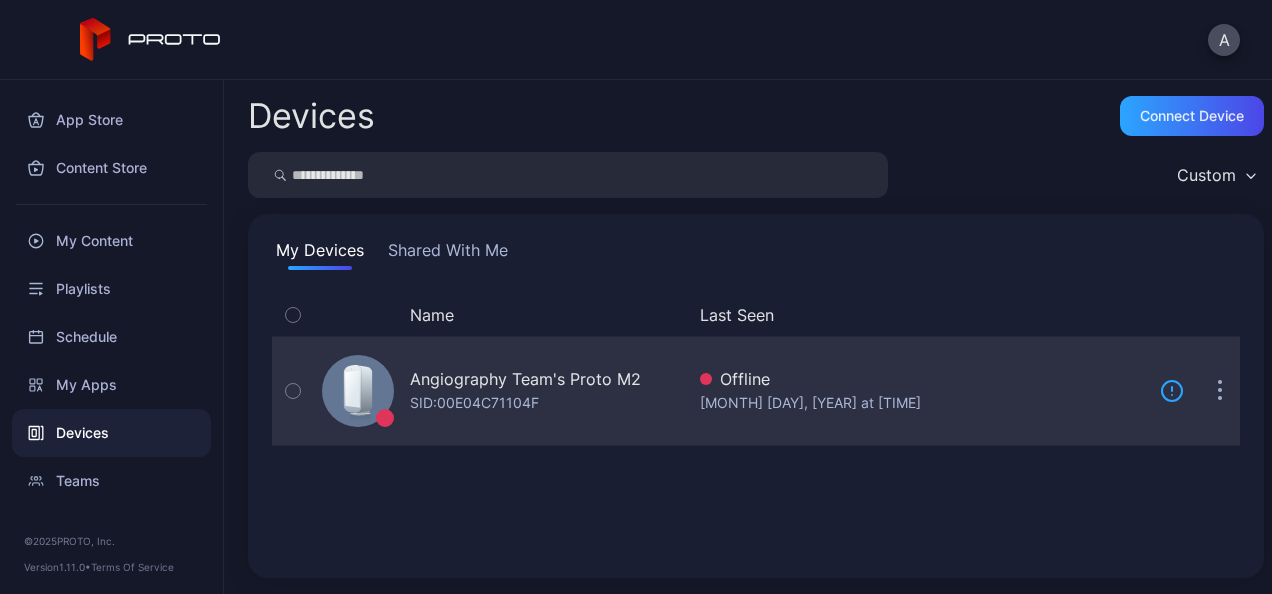 click at bounding box center [293, 391] 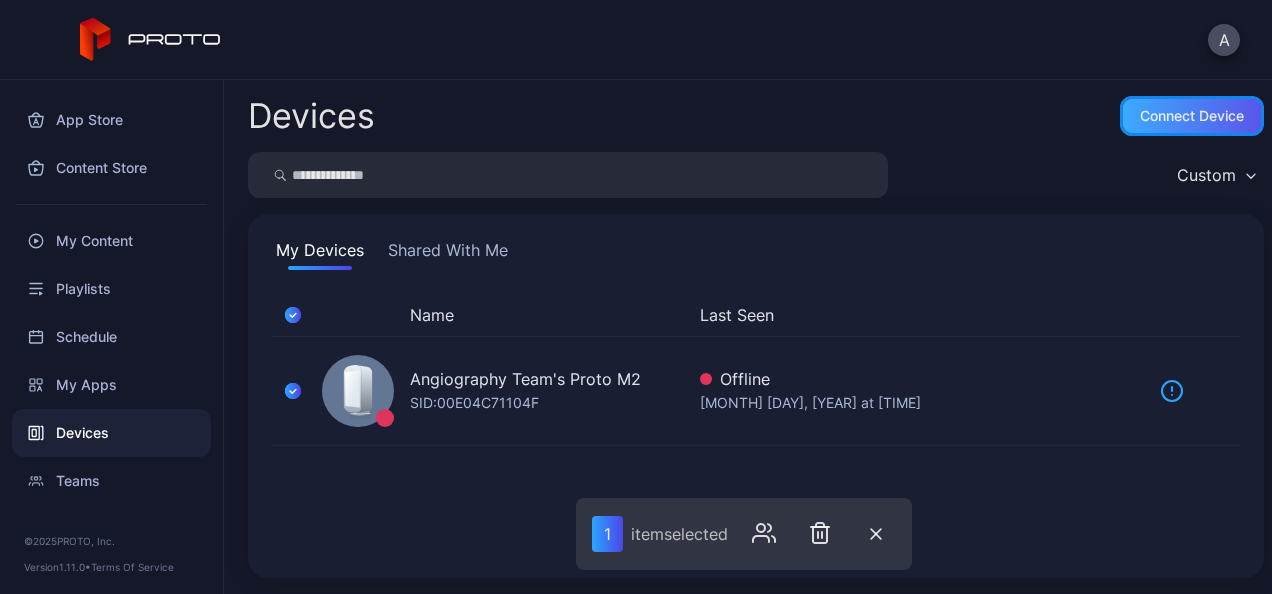 click on "Connect device" at bounding box center (1192, 116) 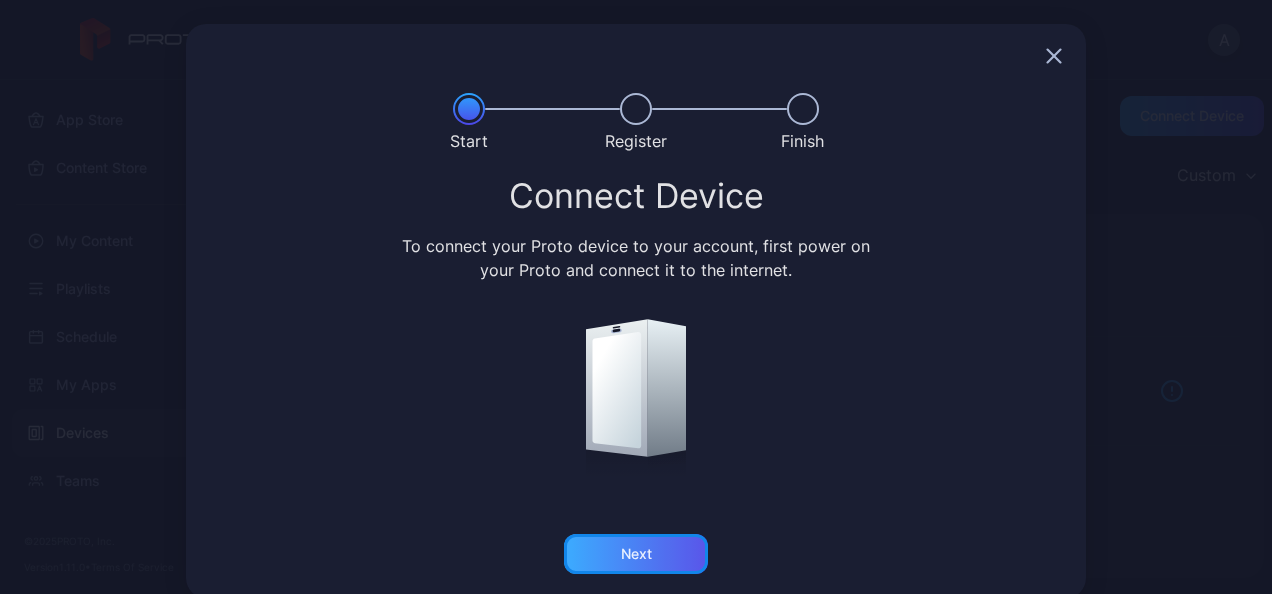 click on "Next" at bounding box center (636, 554) 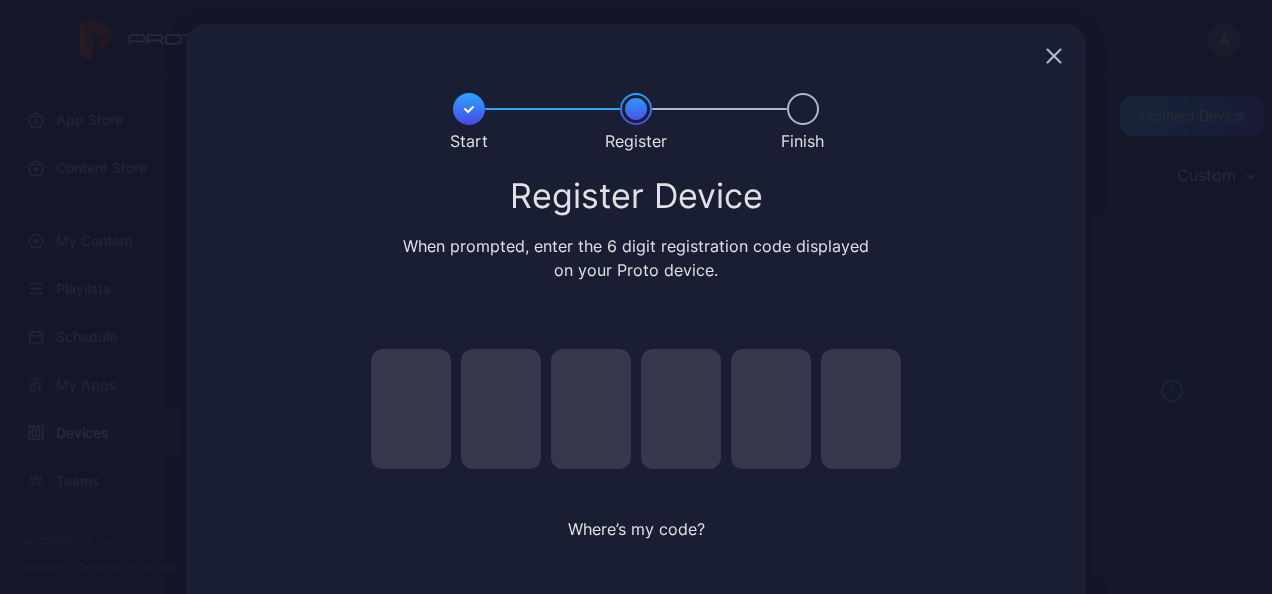 click at bounding box center [411, 409] 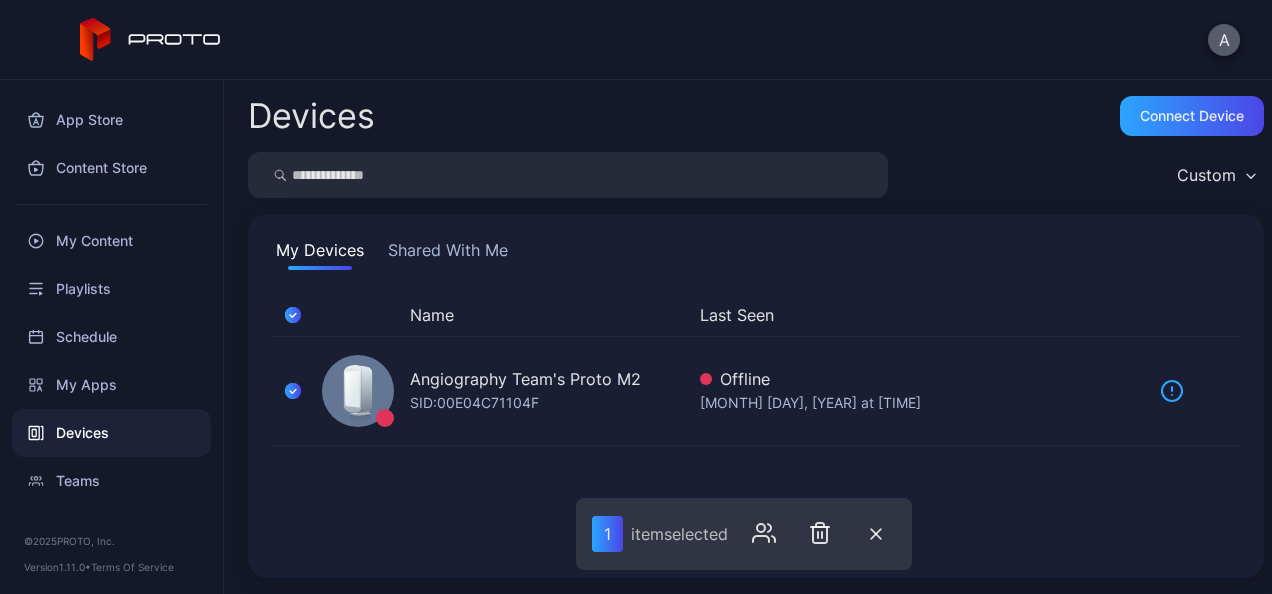 click on "A" at bounding box center [1224, 40] 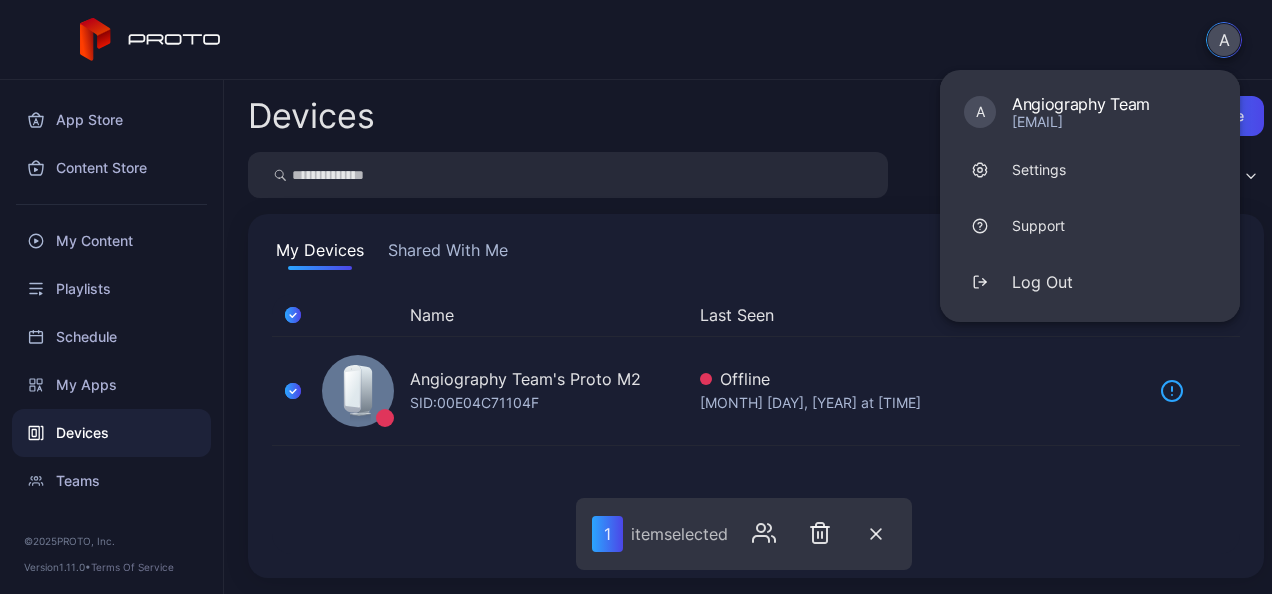 click on "A" at bounding box center (1224, 40) 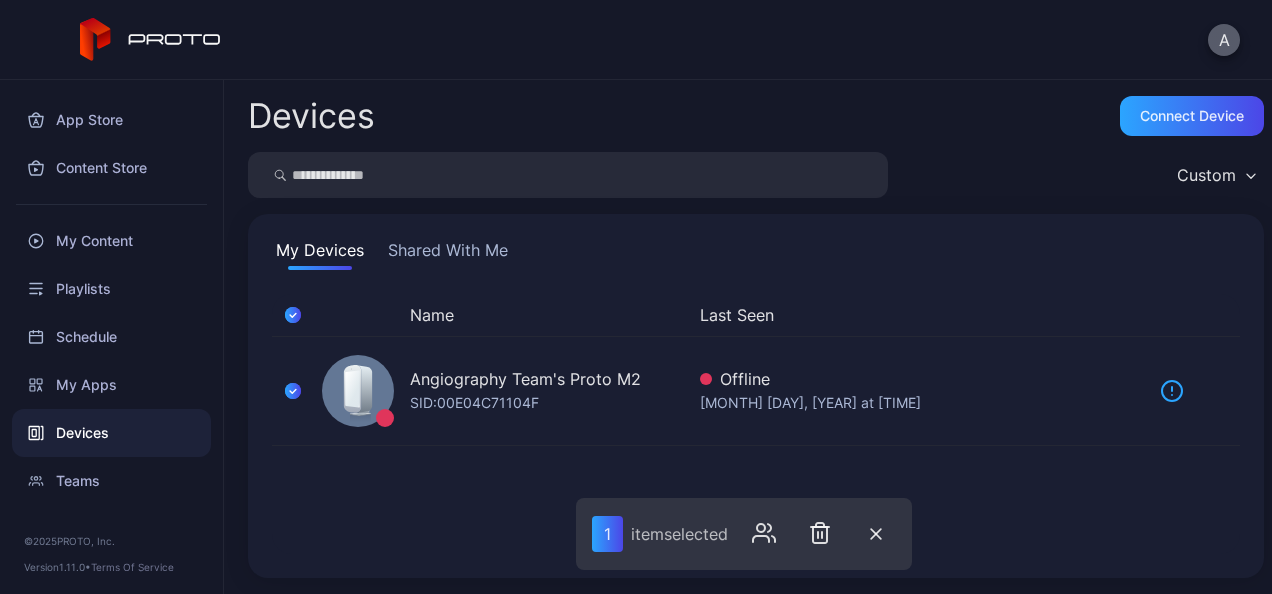 click on "A" at bounding box center (1224, 40) 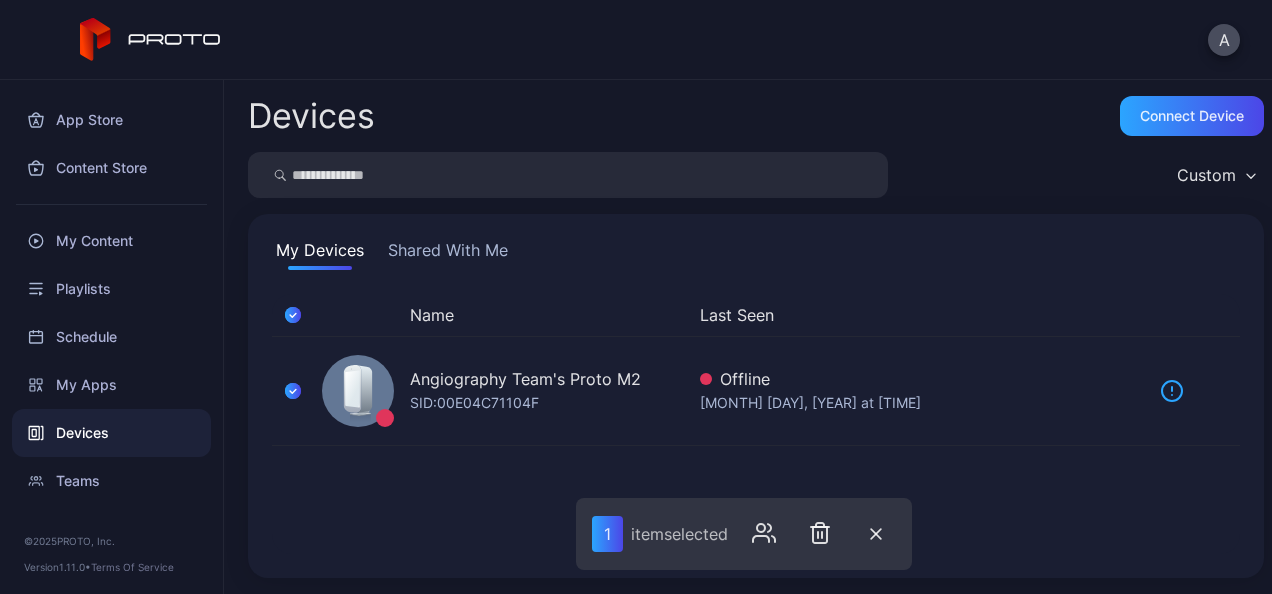click on "Devices Connect device" at bounding box center [756, 116] 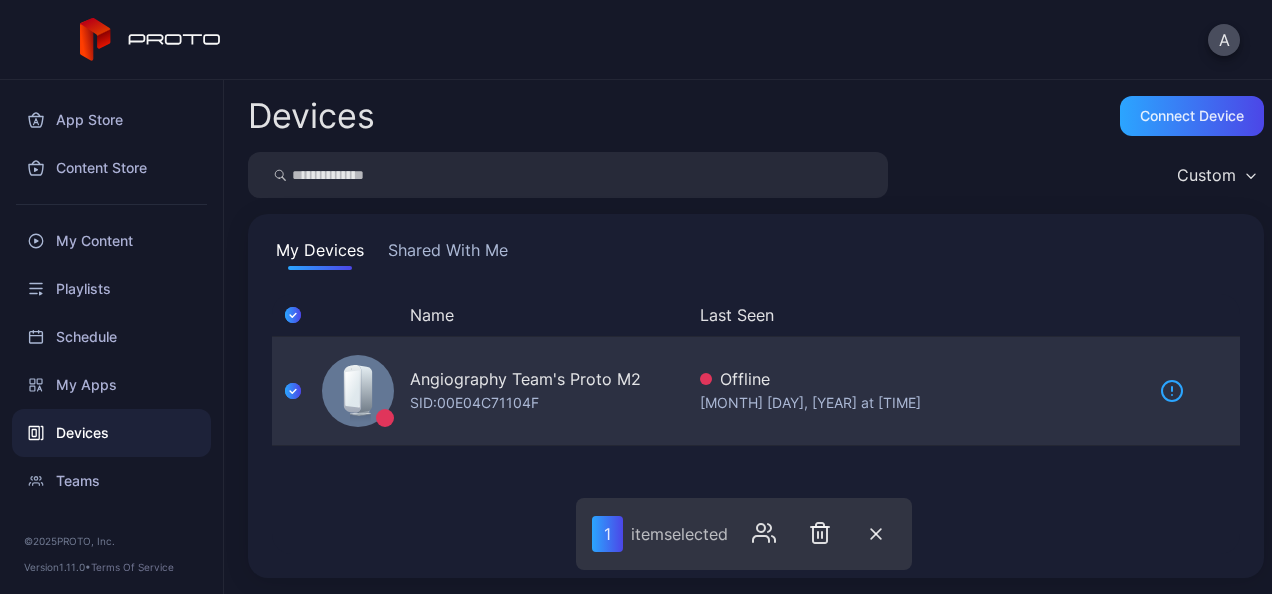 click on "Angiography Team's Proto M2" at bounding box center (525, 379) 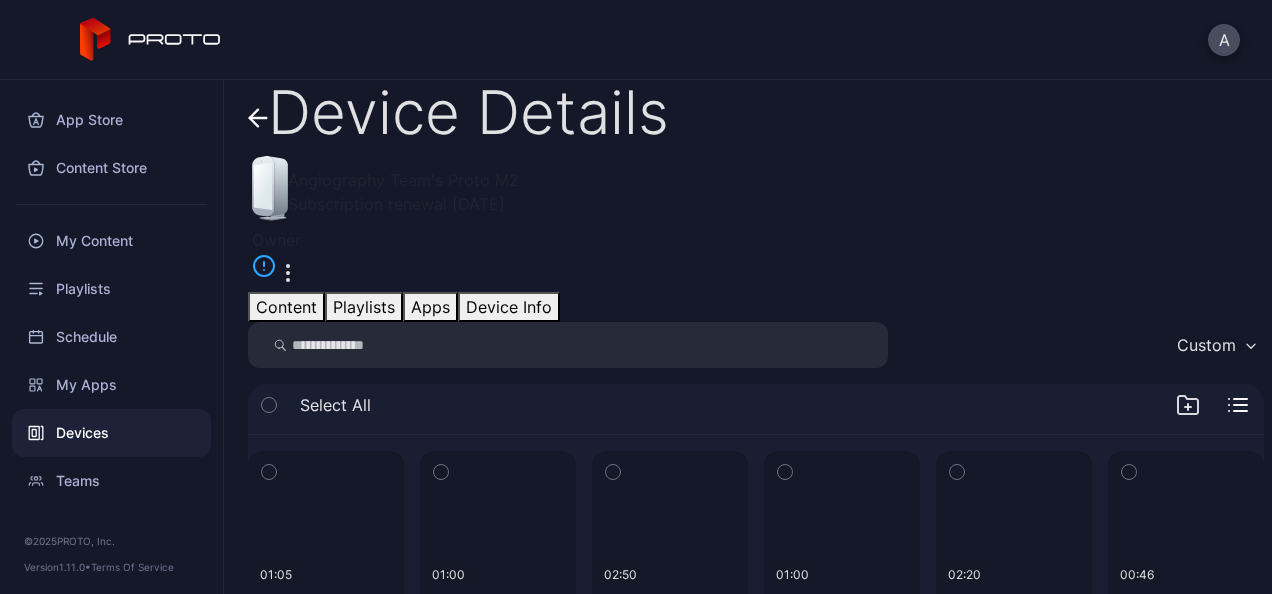 scroll, scrollTop: 6, scrollLeft: 0, axis: vertical 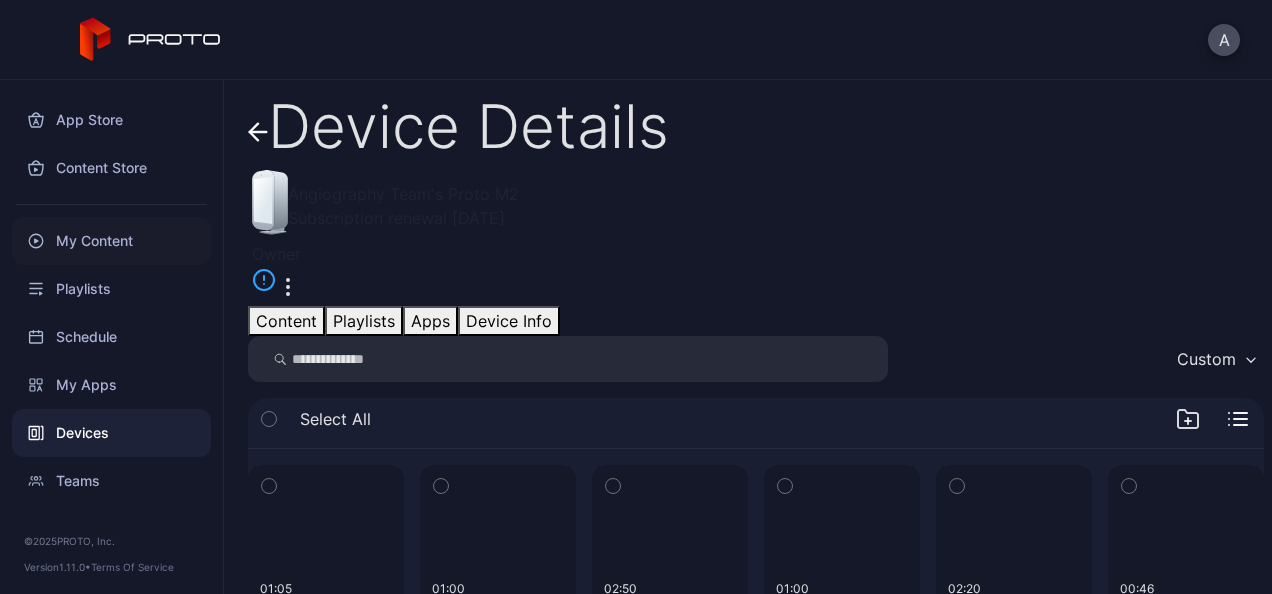 click on "My Content" at bounding box center [111, 241] 